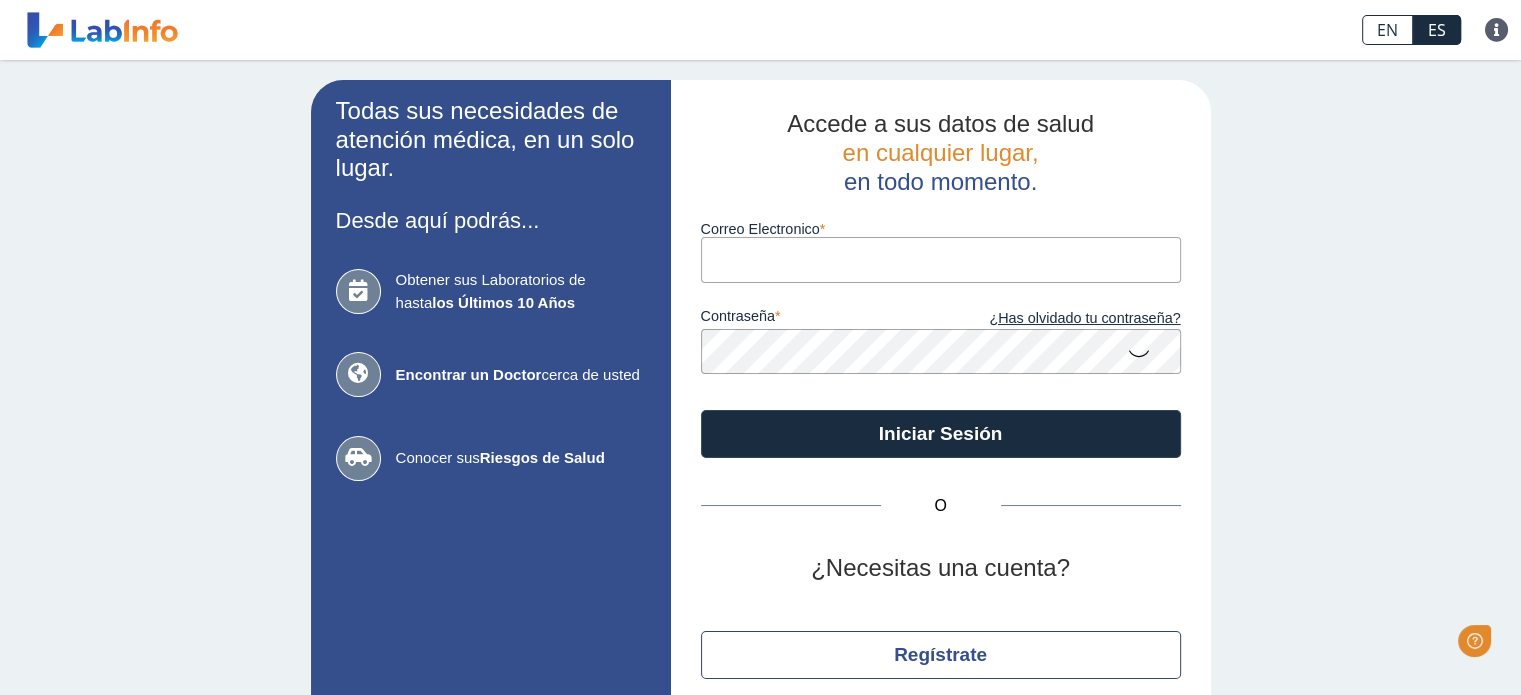 scroll, scrollTop: 0, scrollLeft: 0, axis: both 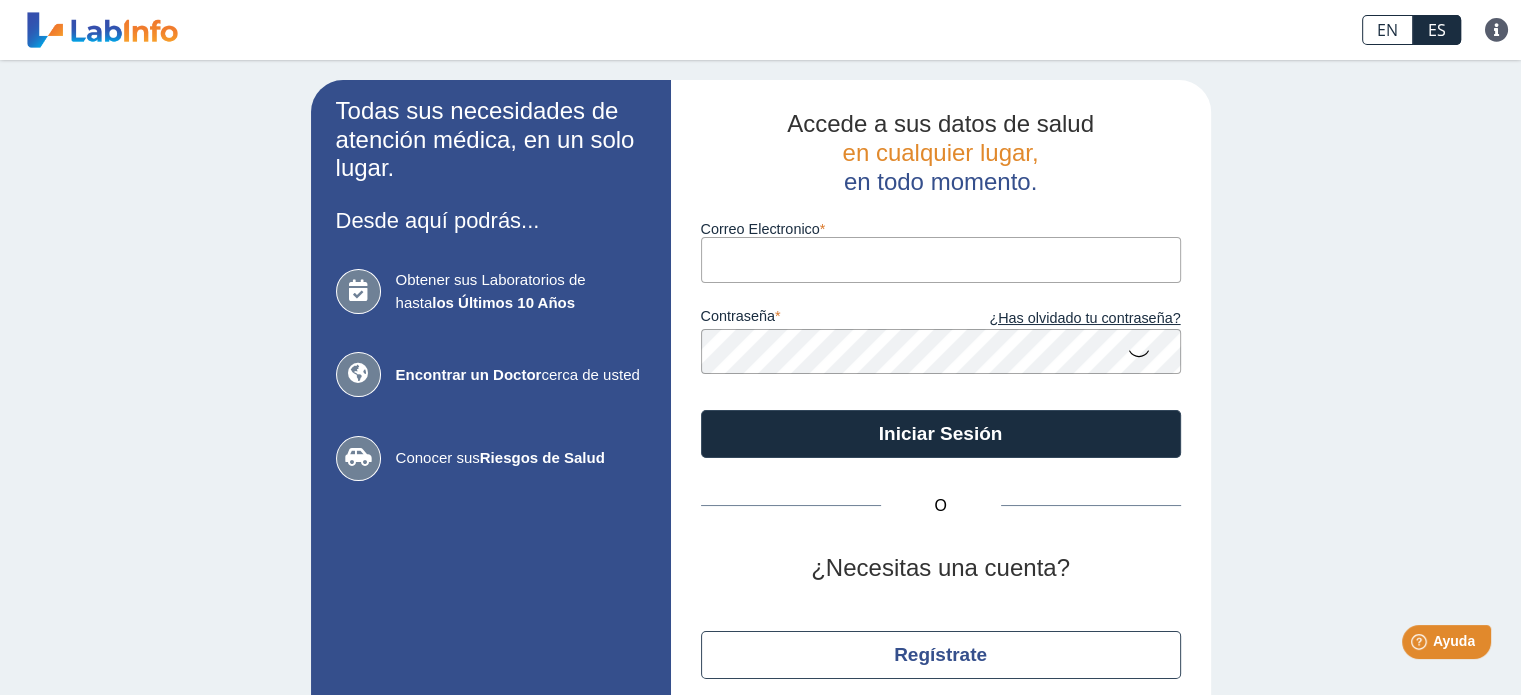 type on "[USERNAME]@[EXAMPLE.COM]" 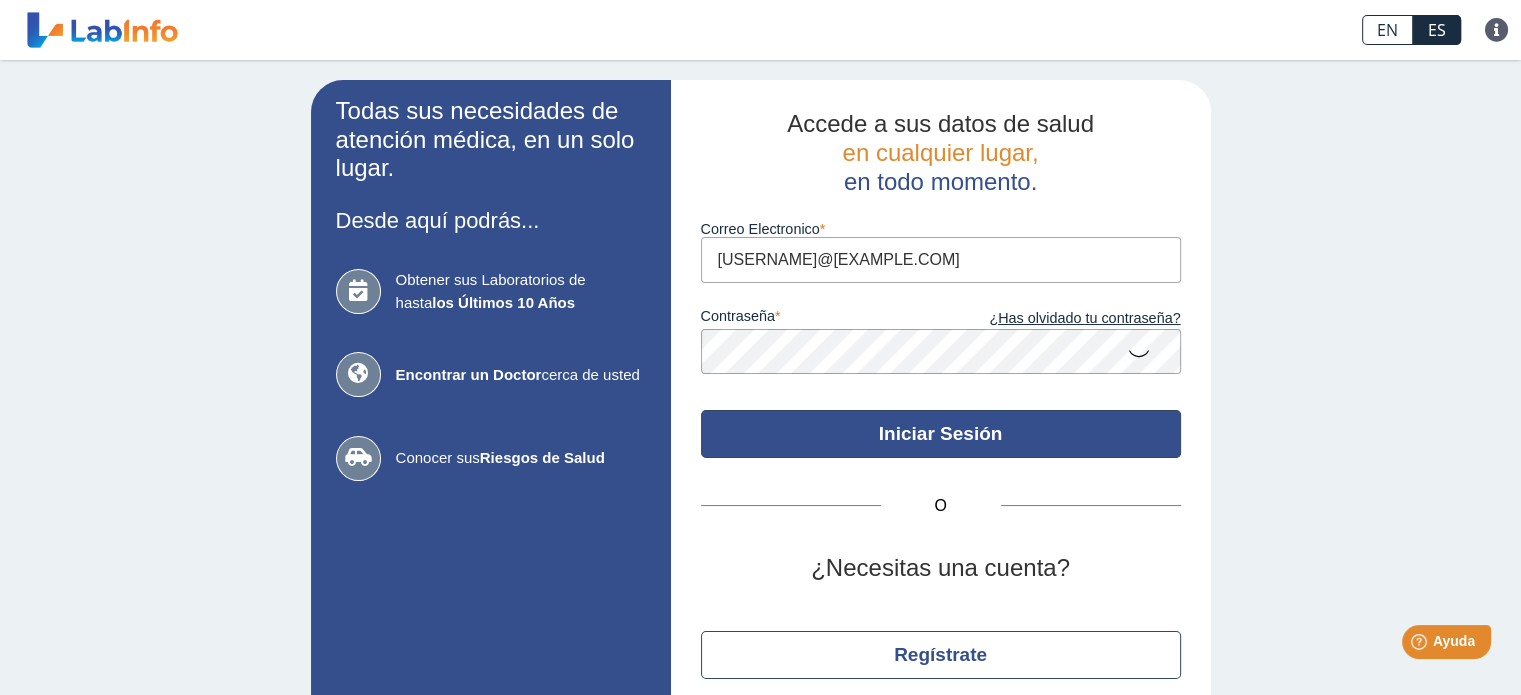 click on "Iniciar Sesión" 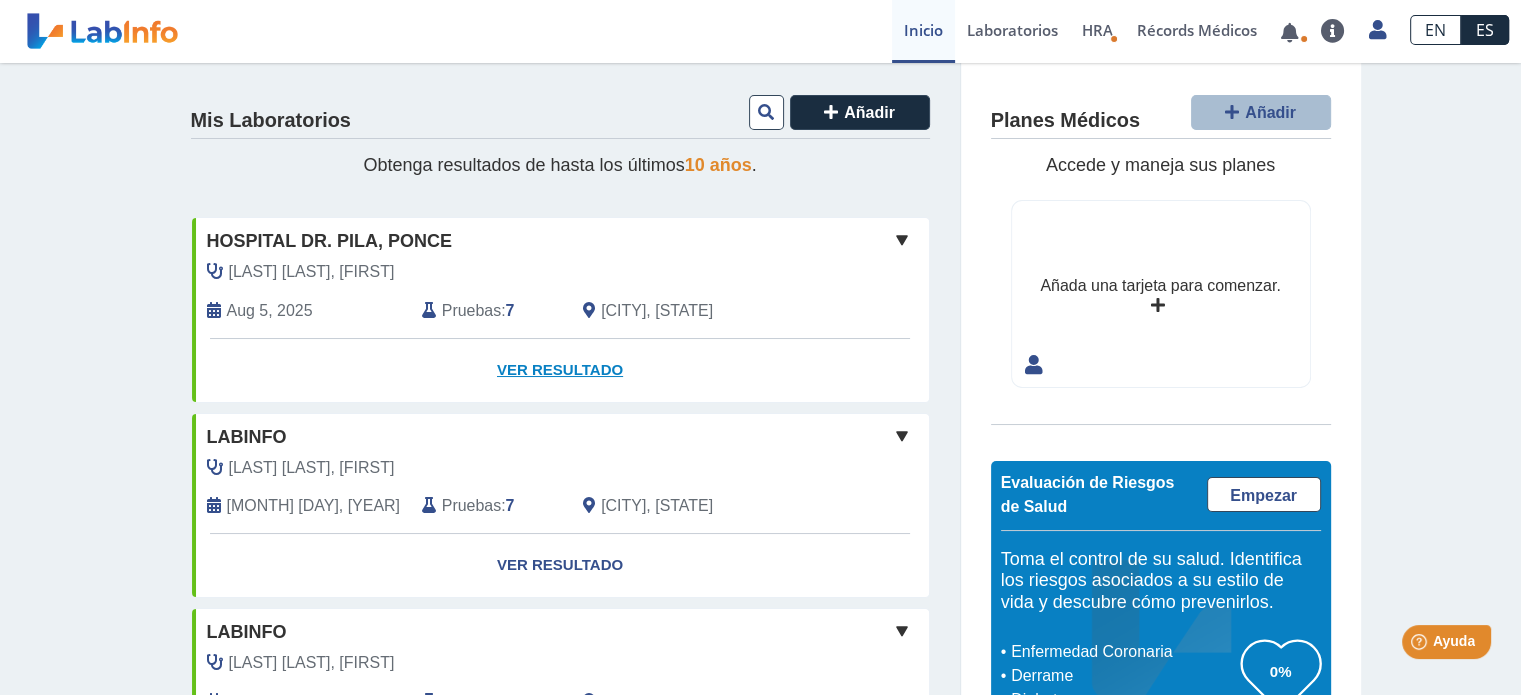 click on "Ver Resultado" 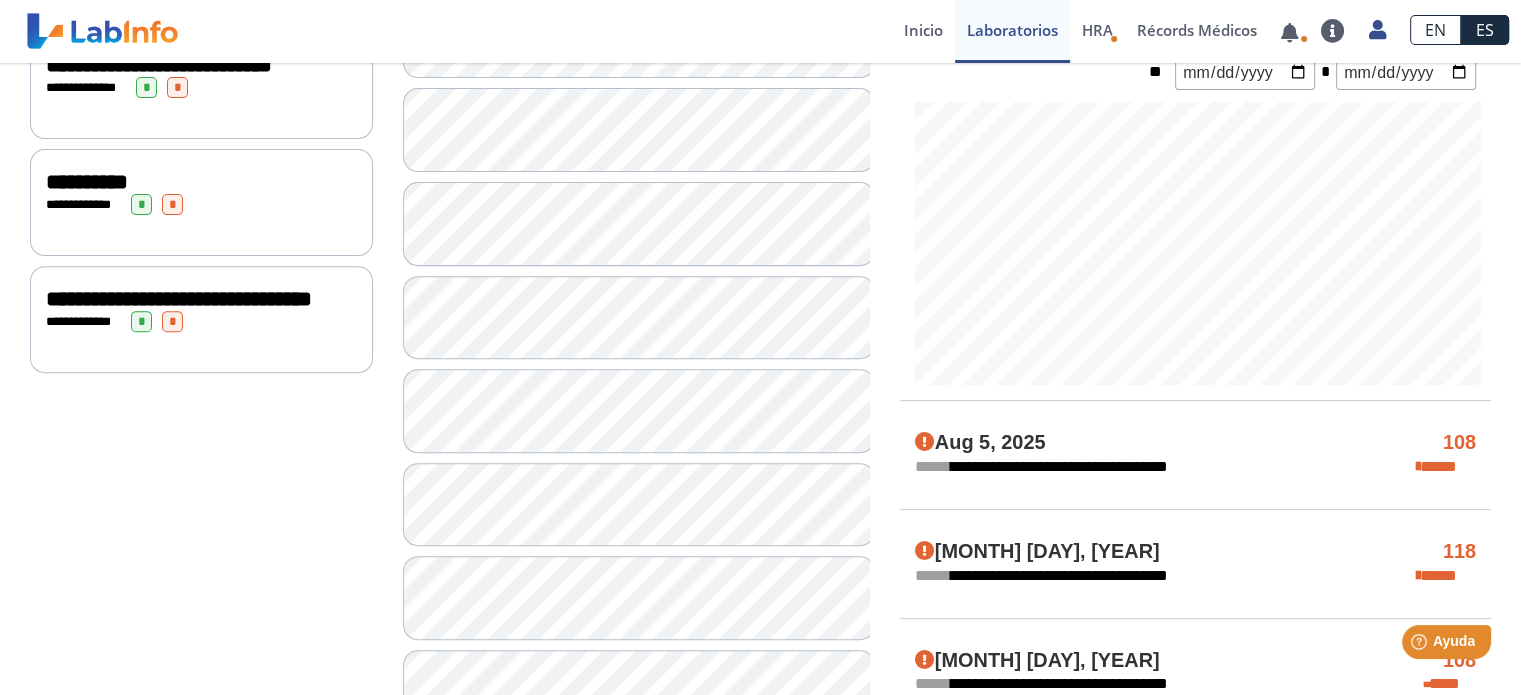 scroll, scrollTop: 756, scrollLeft: 0, axis: vertical 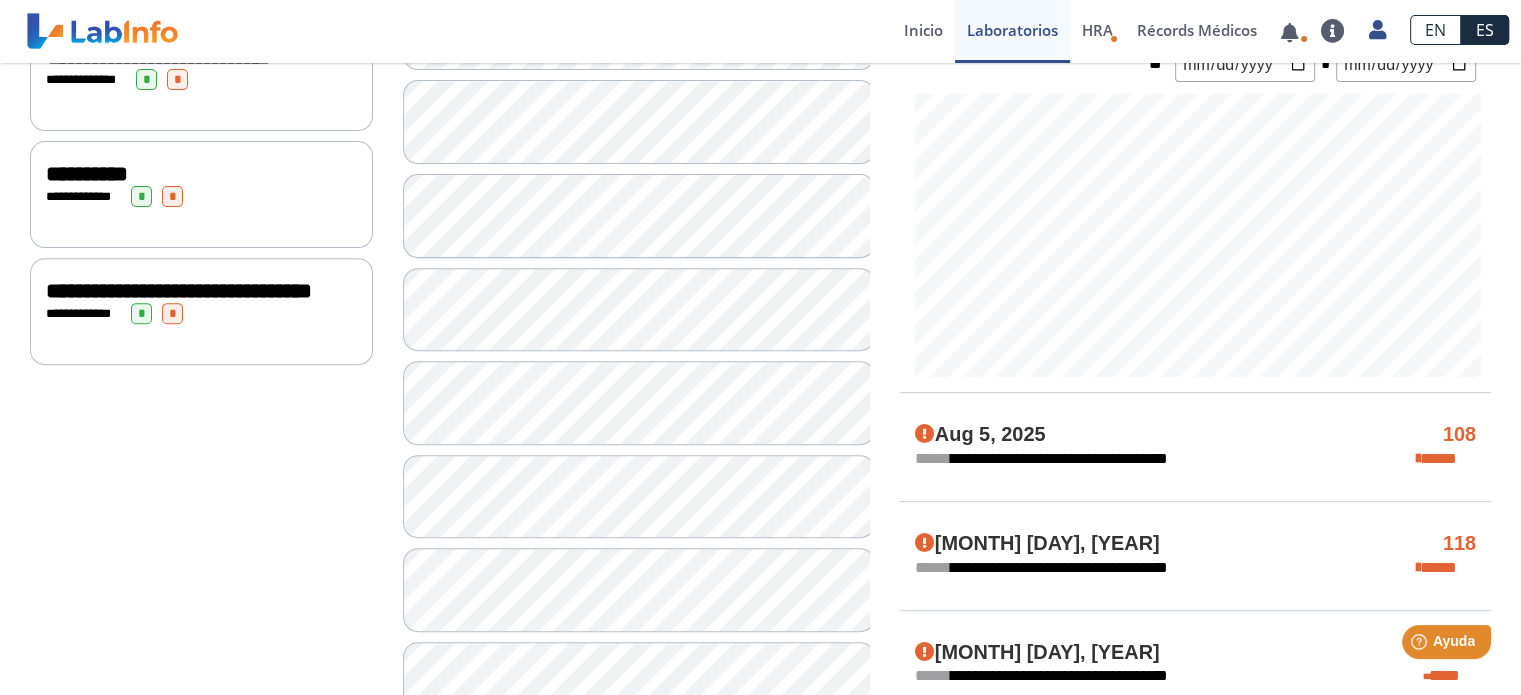 click on "**********" 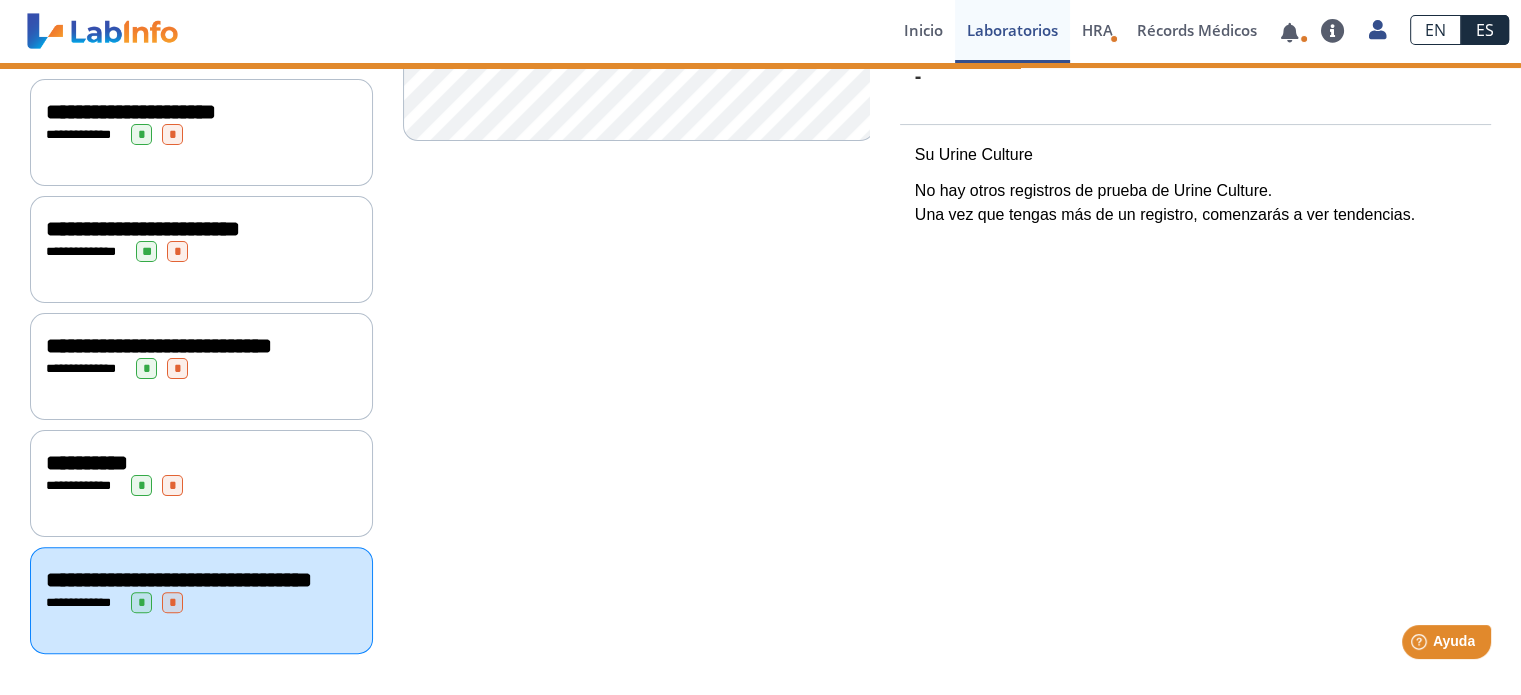 scroll, scrollTop: 492, scrollLeft: 0, axis: vertical 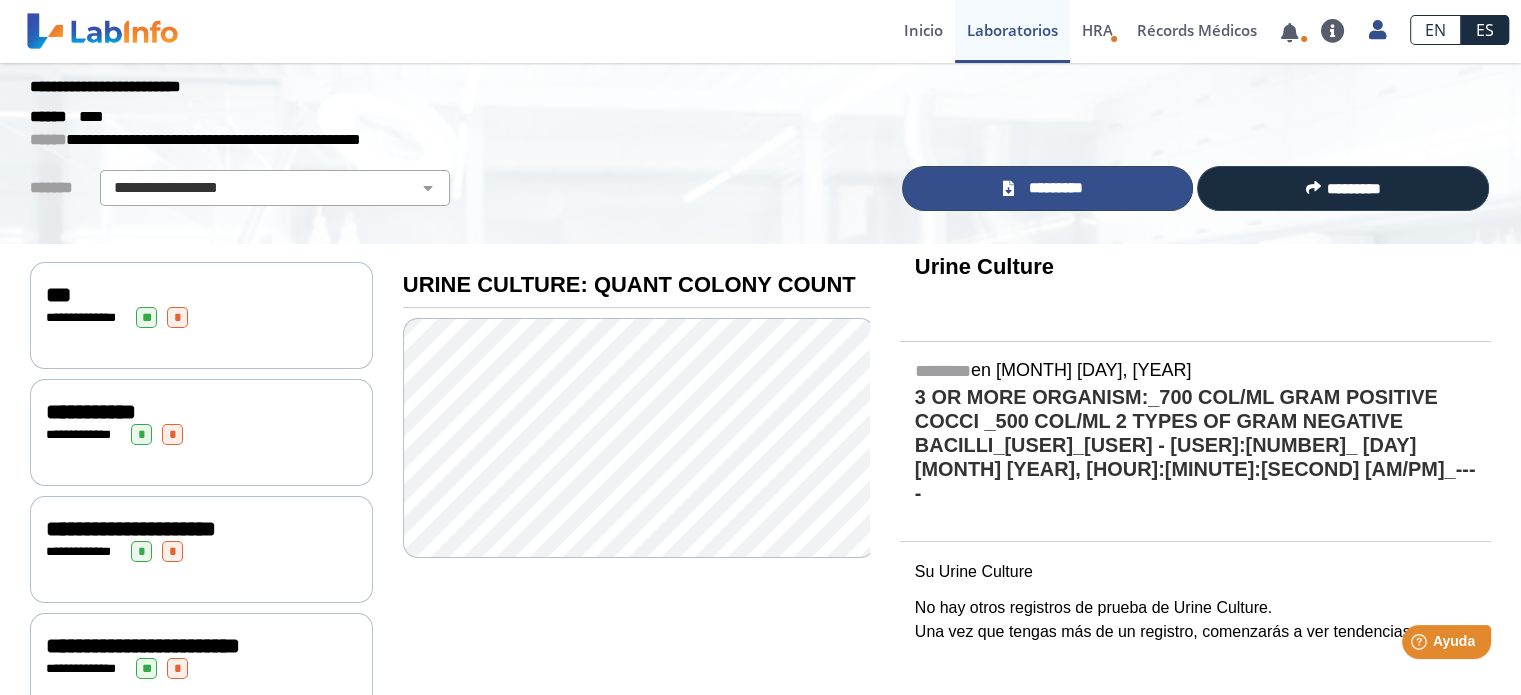 click on "*********" 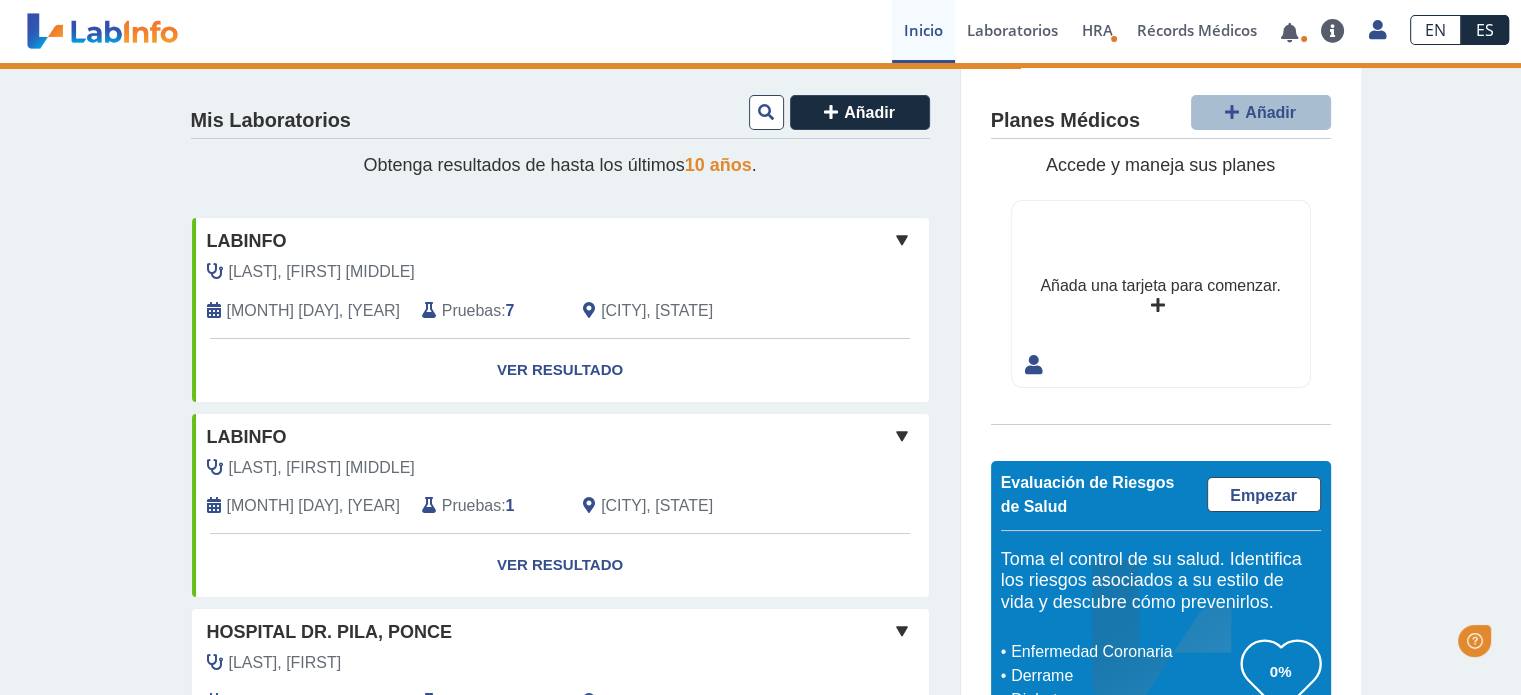 scroll, scrollTop: 0, scrollLeft: 0, axis: both 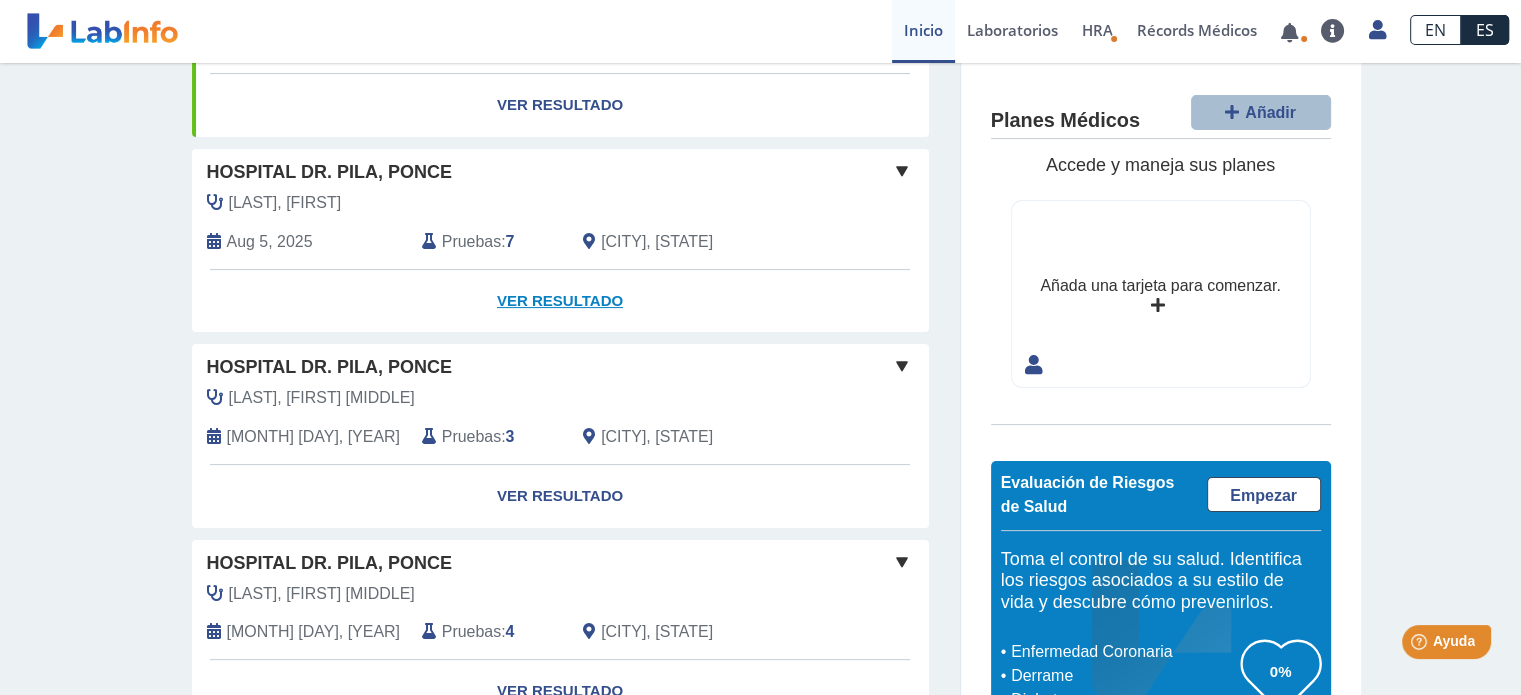 click on "Ver Resultado" 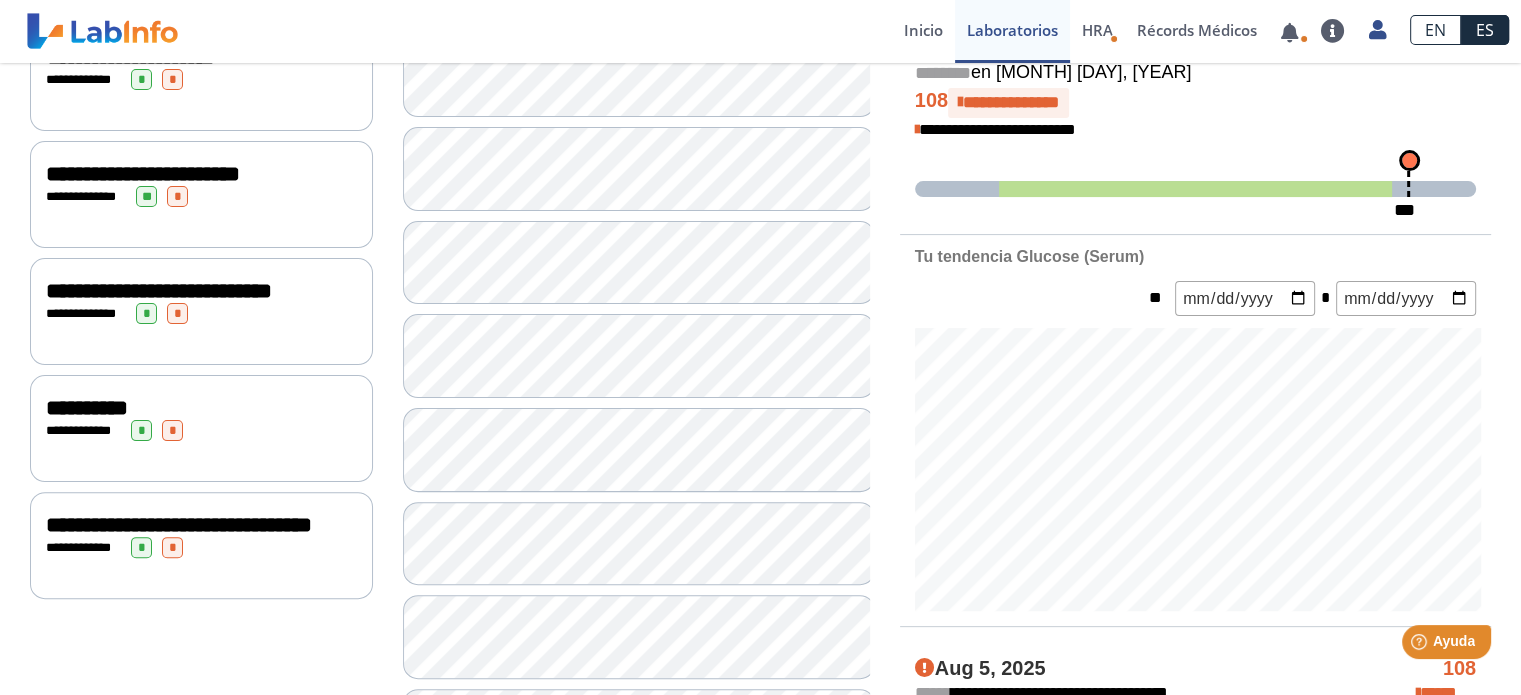 scroll, scrollTop: 528, scrollLeft: 0, axis: vertical 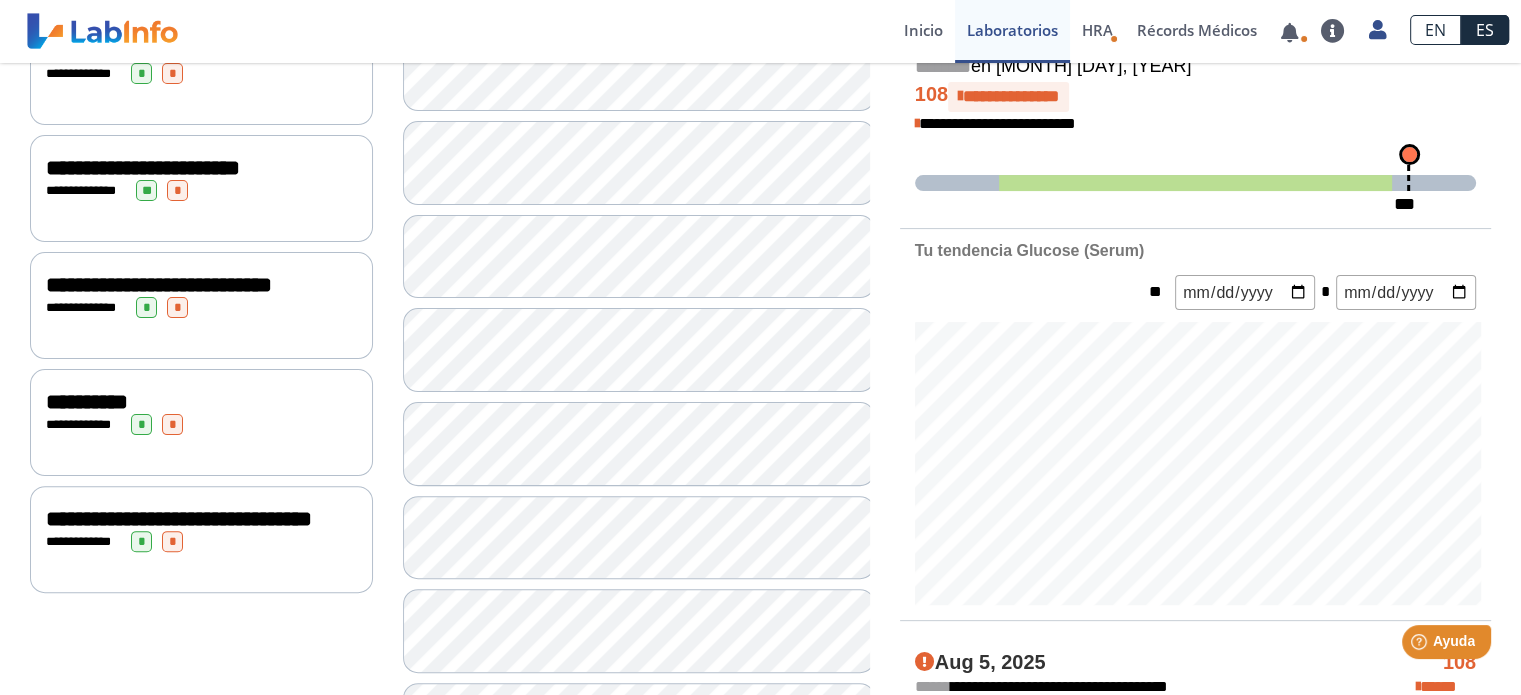 click on "**********" 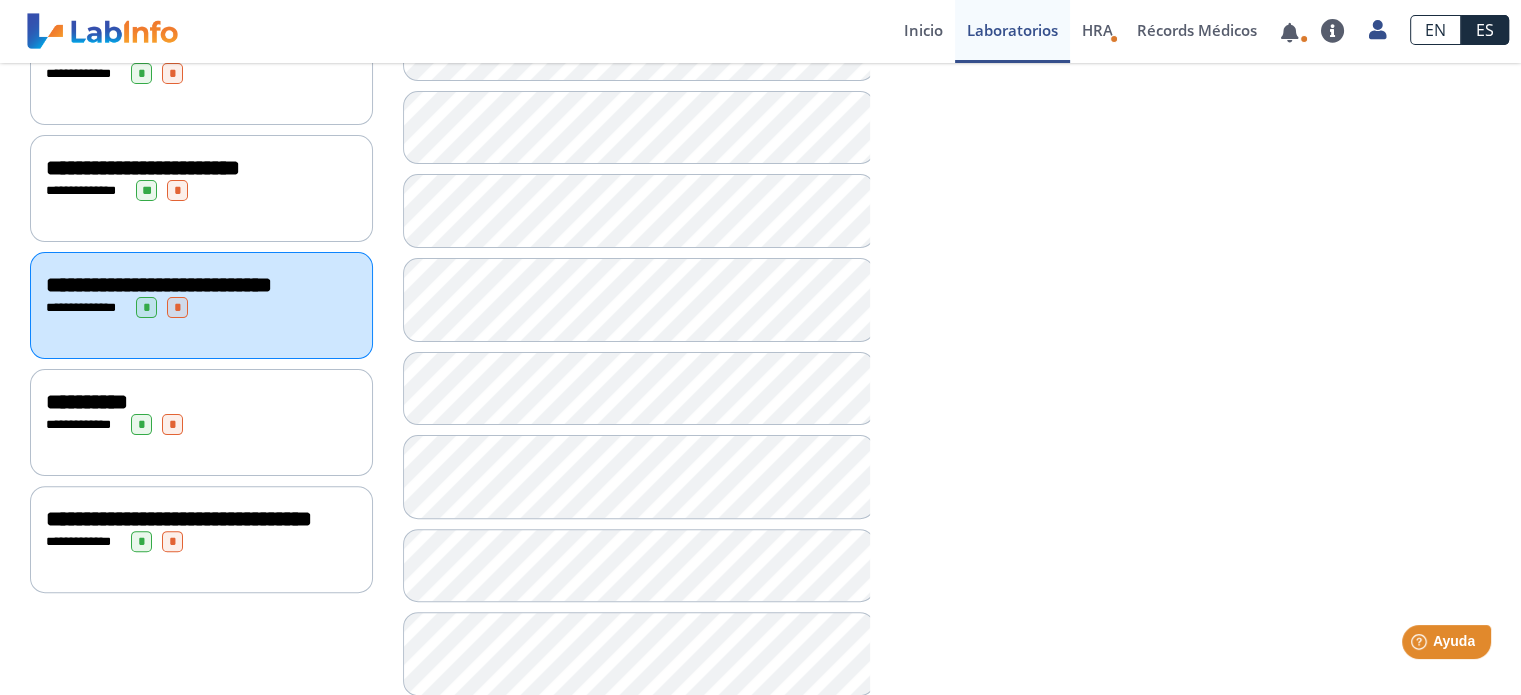 click on "**********" 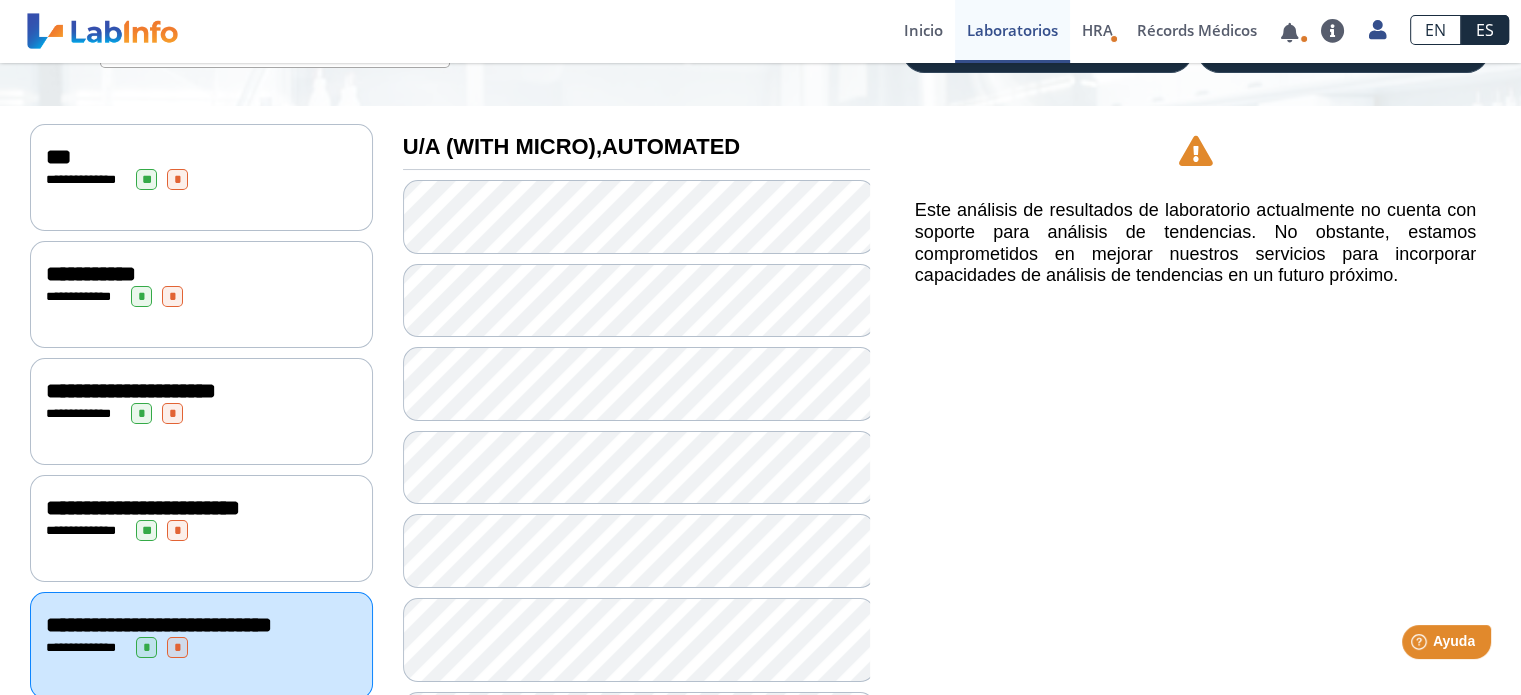 scroll, scrollTop: 0, scrollLeft: 0, axis: both 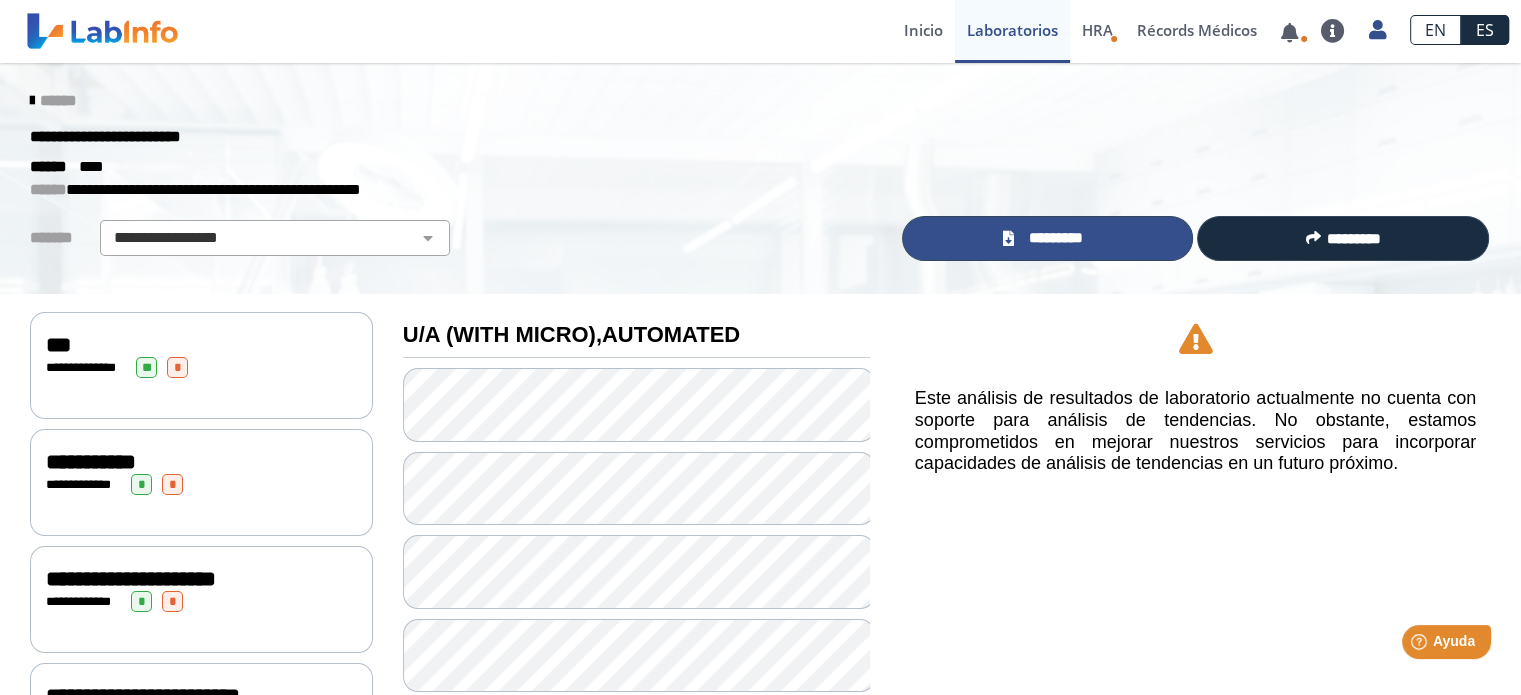 click on "*********" 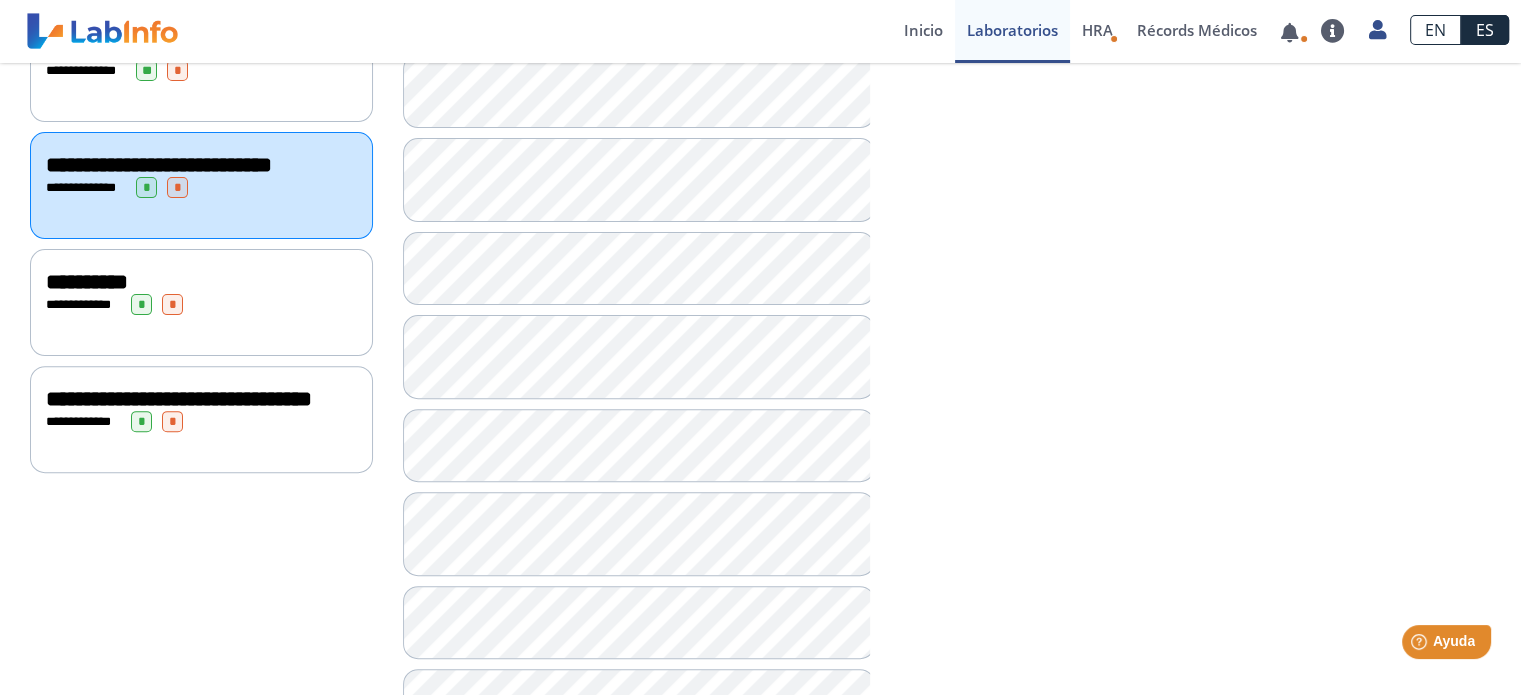 scroll, scrollTop: 651, scrollLeft: 0, axis: vertical 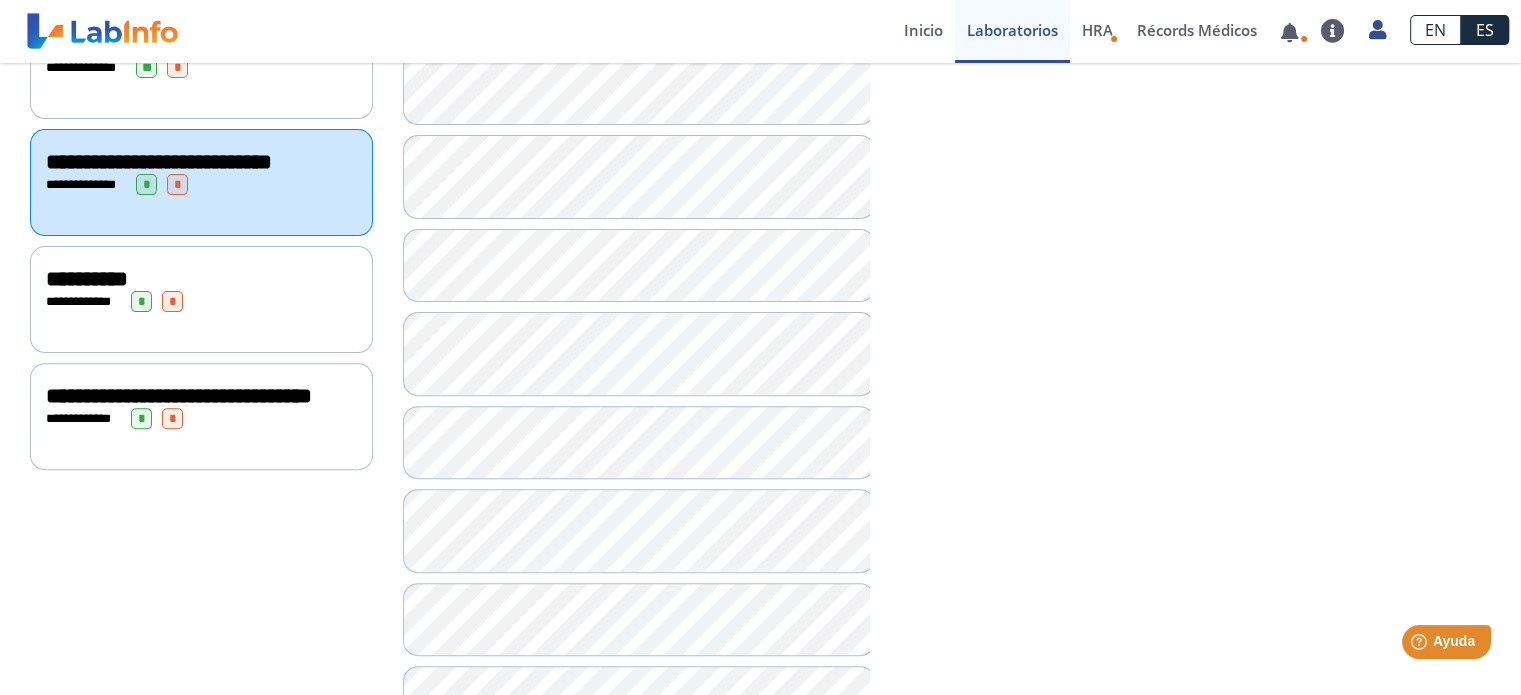 click on "**********" 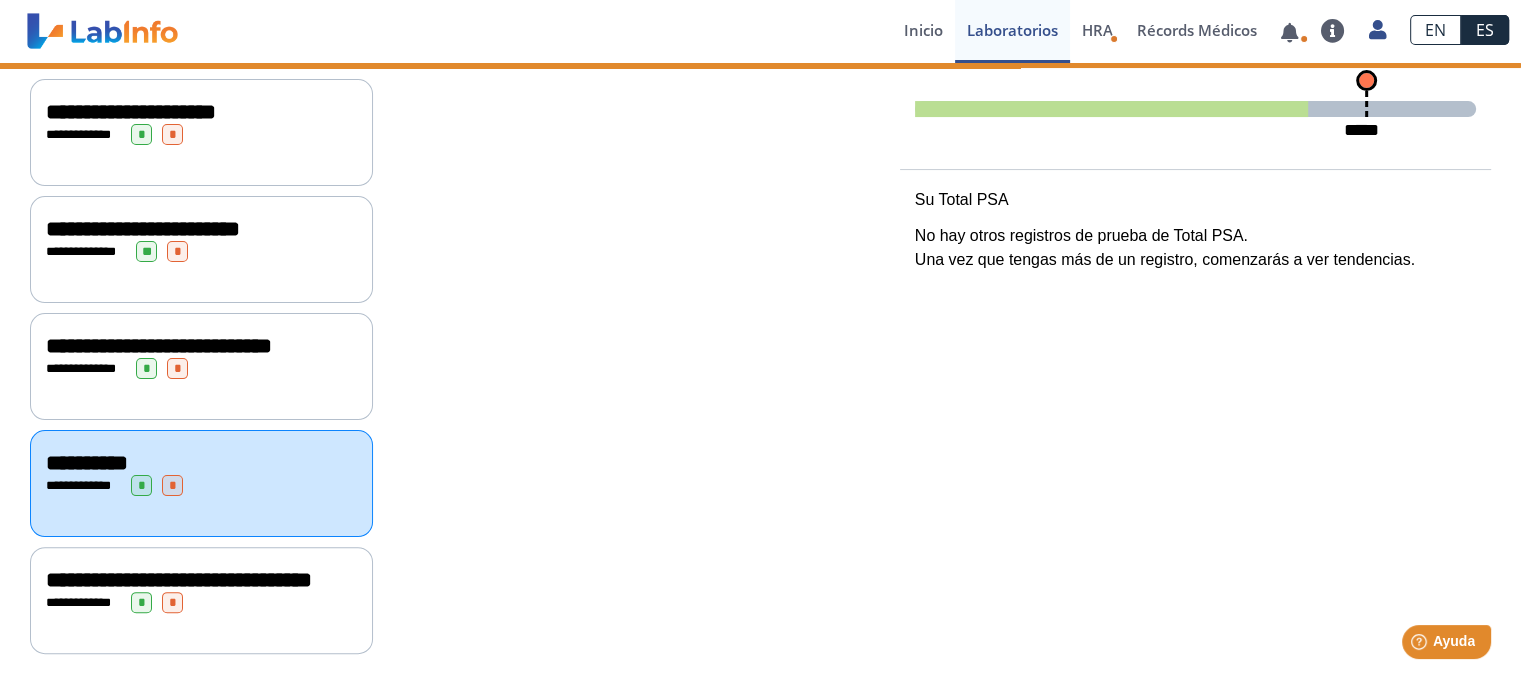 scroll, scrollTop: 492, scrollLeft: 0, axis: vertical 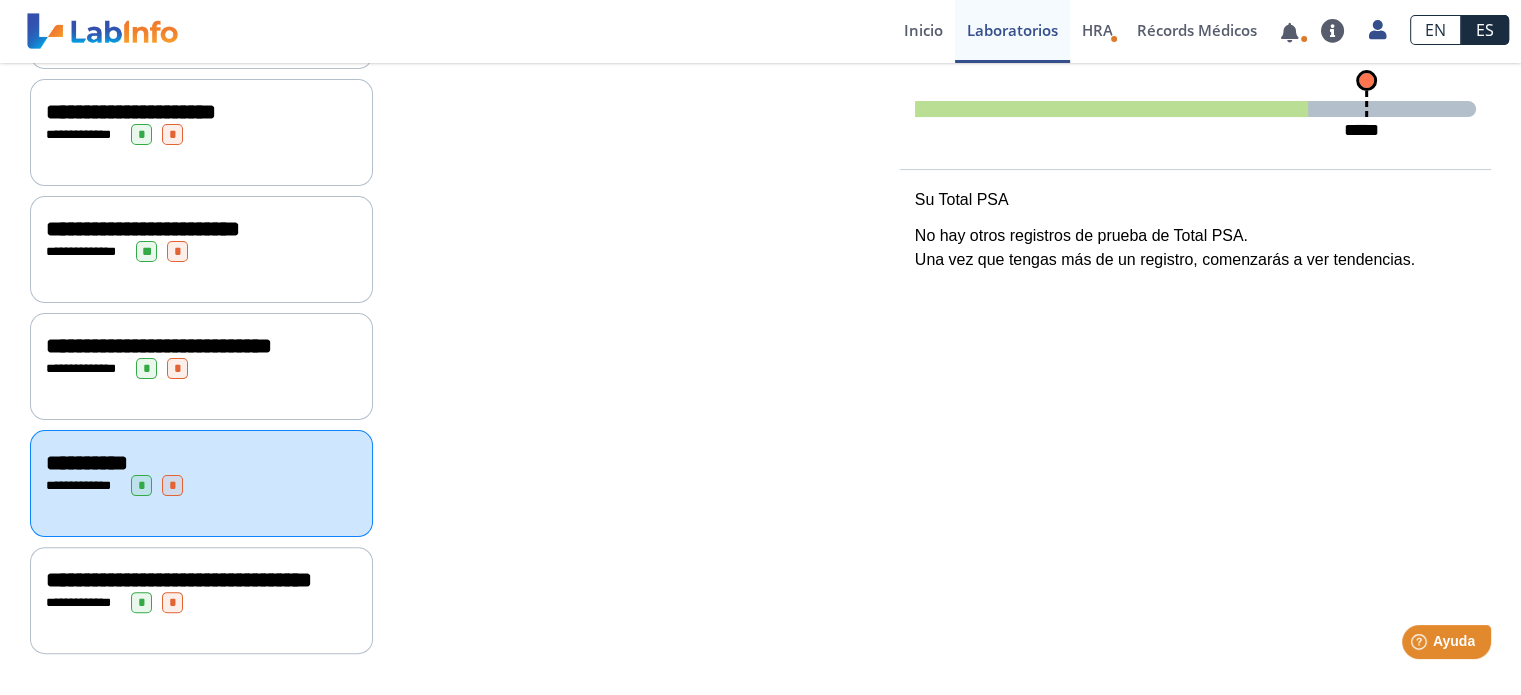 click on "**********" 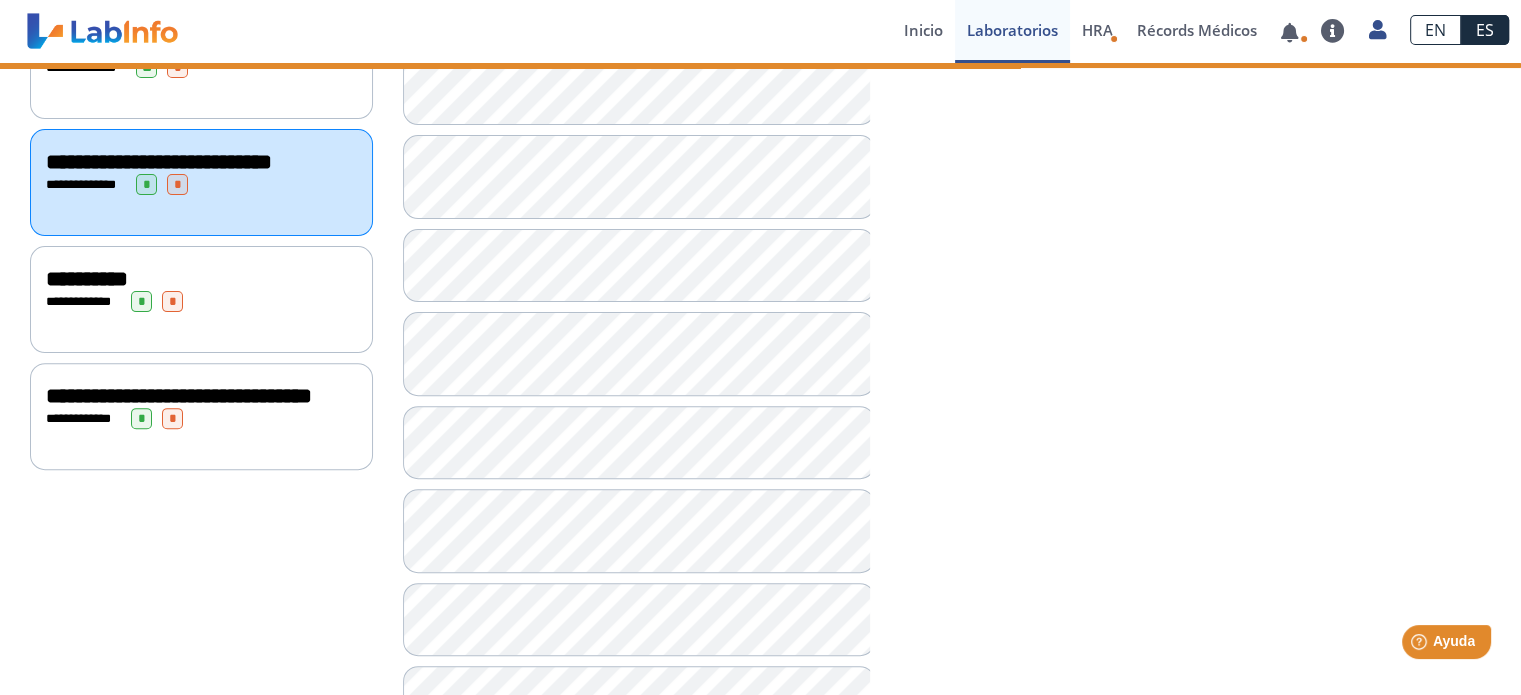 click on "**********" 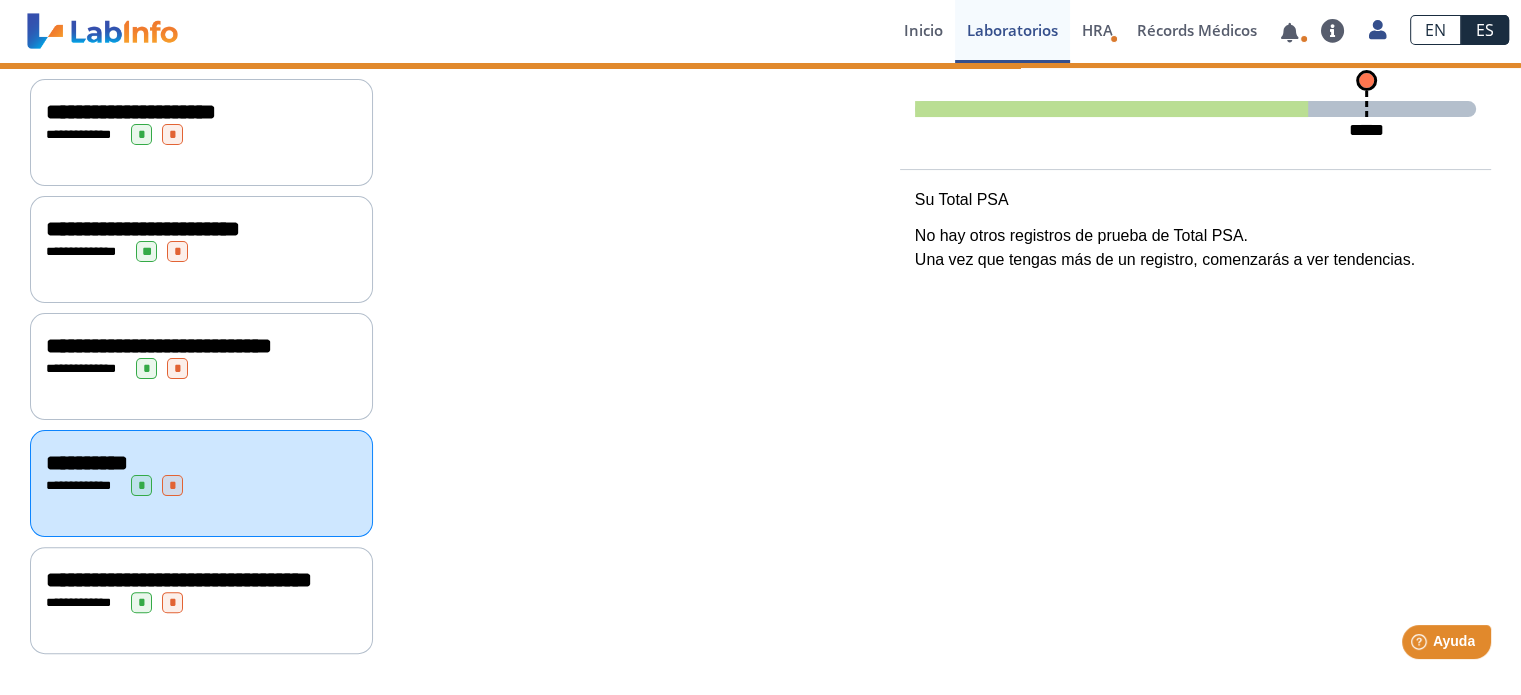 scroll, scrollTop: 492, scrollLeft: 0, axis: vertical 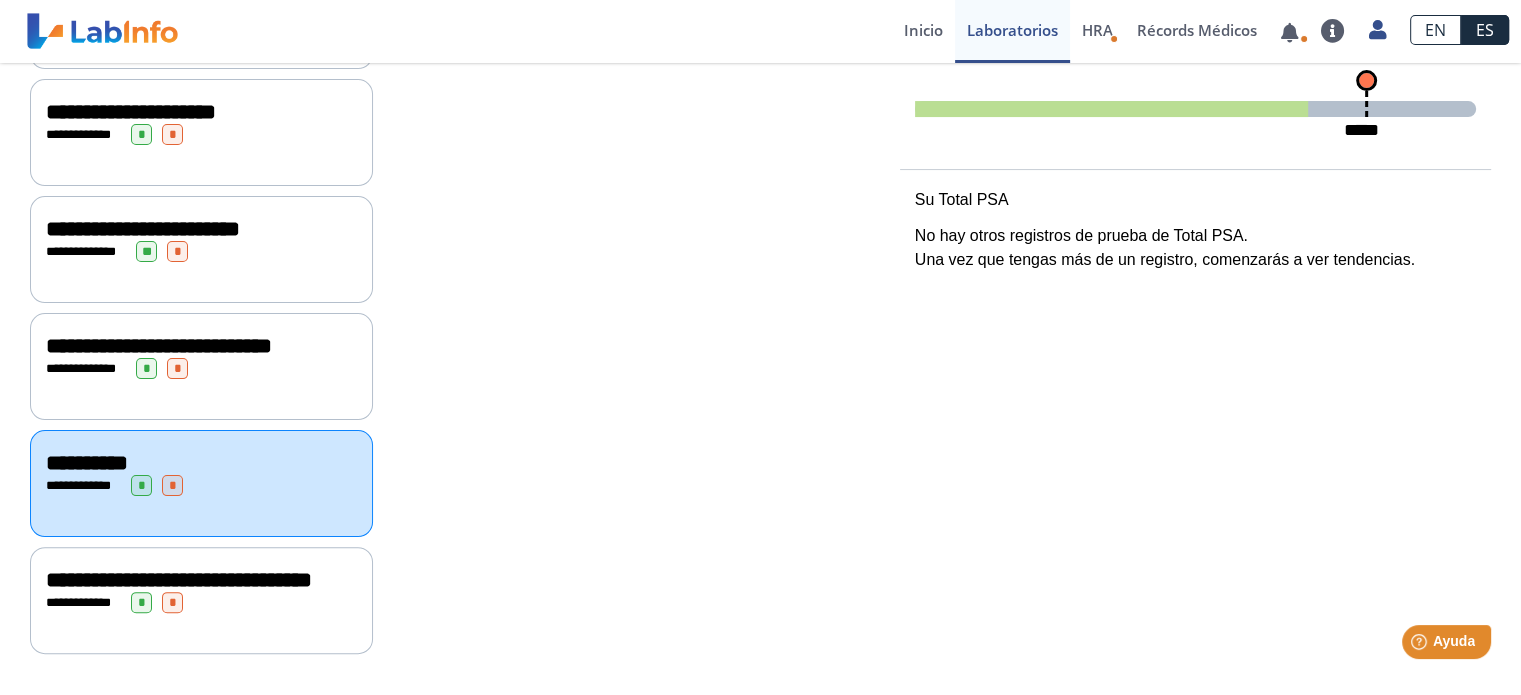 click on "**********" 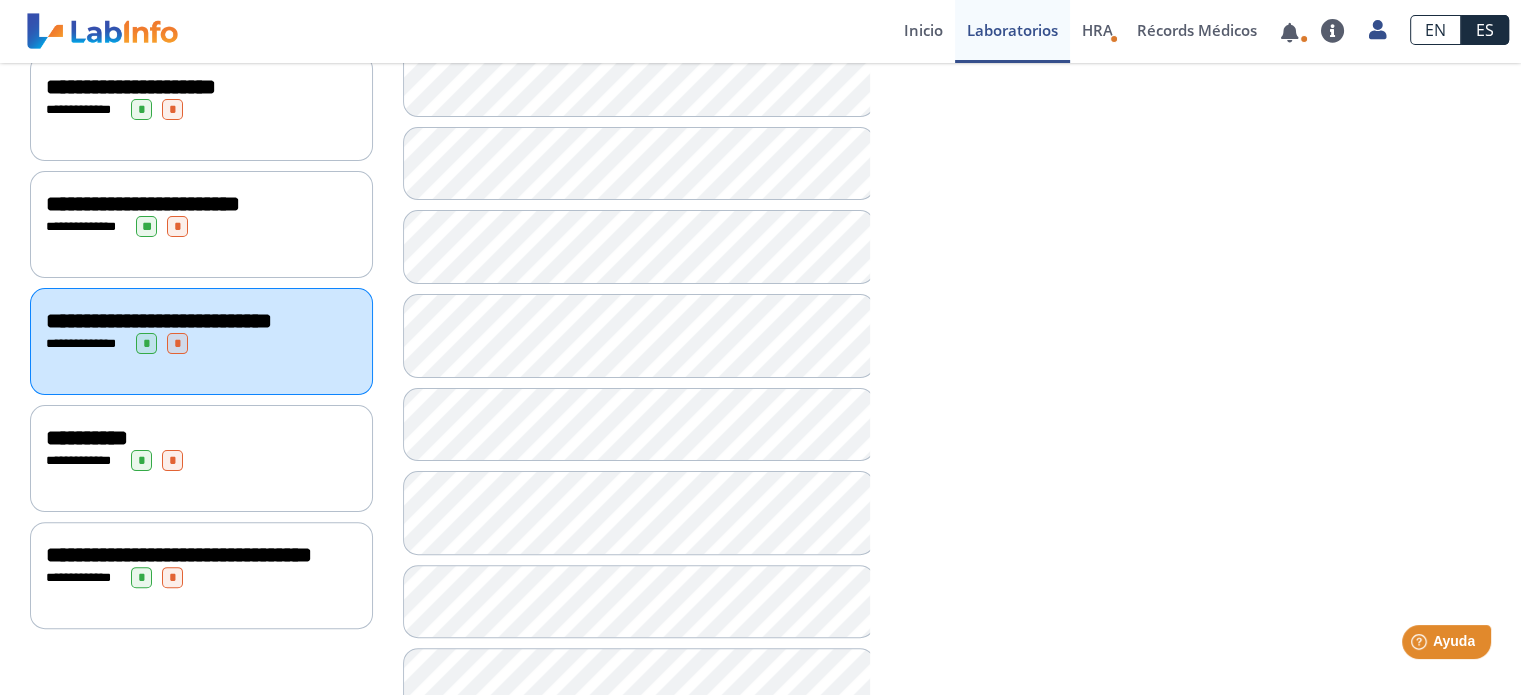 scroll, scrollTop: 651, scrollLeft: 0, axis: vertical 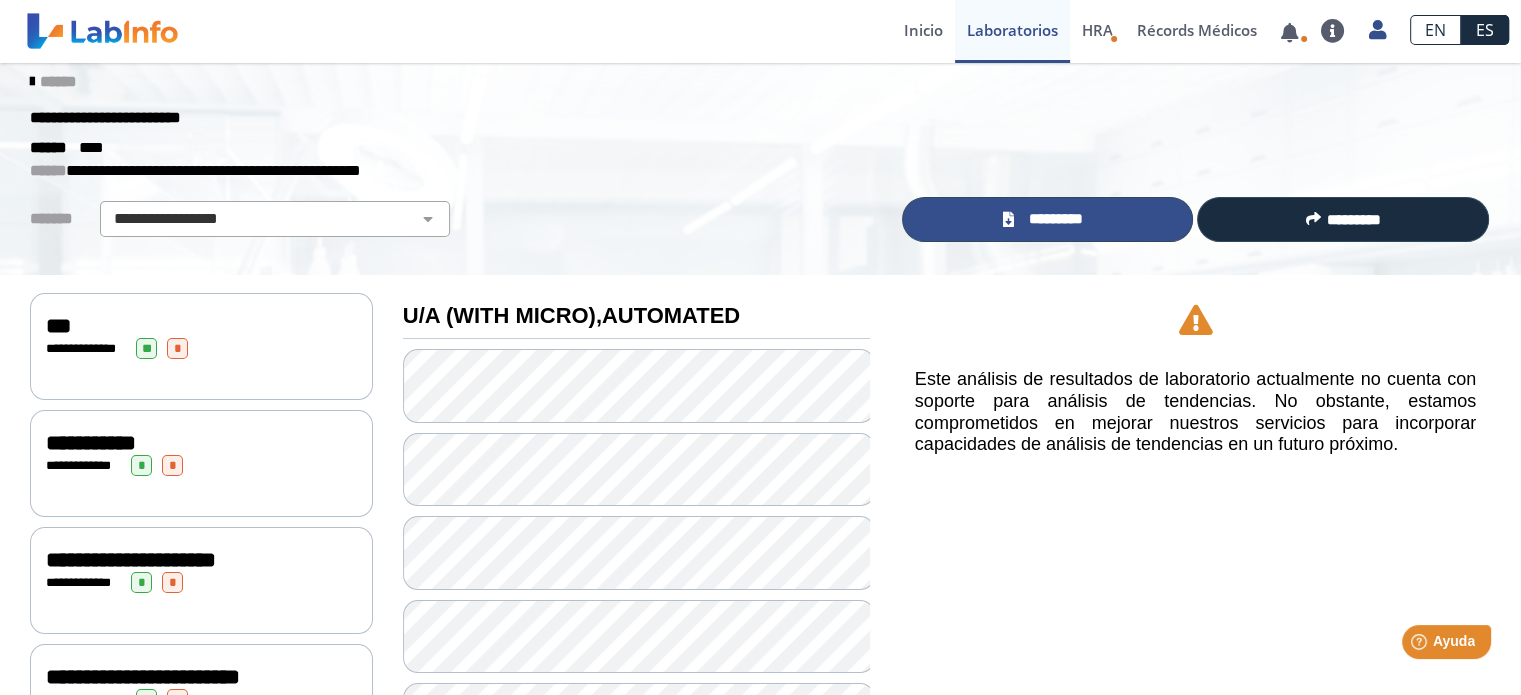 click on "*********" 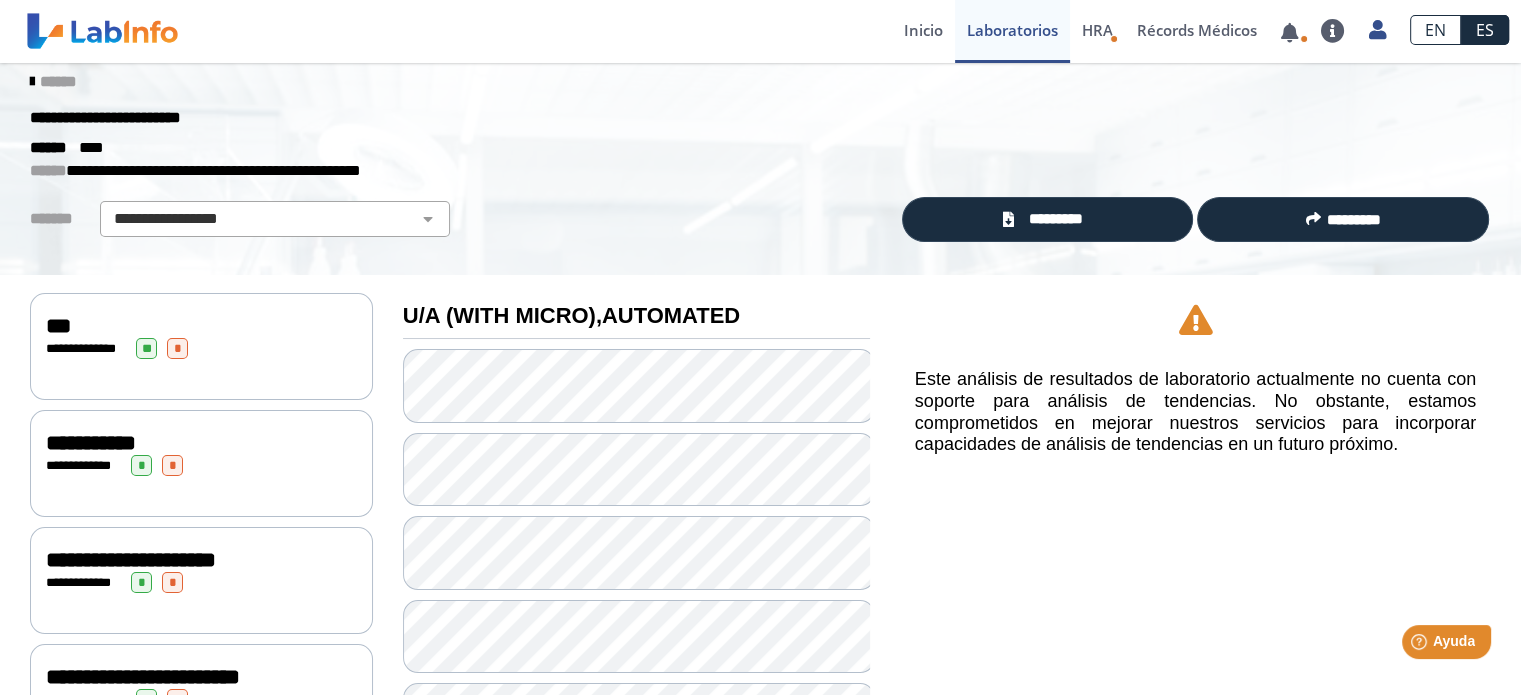 scroll, scrollTop: 32, scrollLeft: 0, axis: vertical 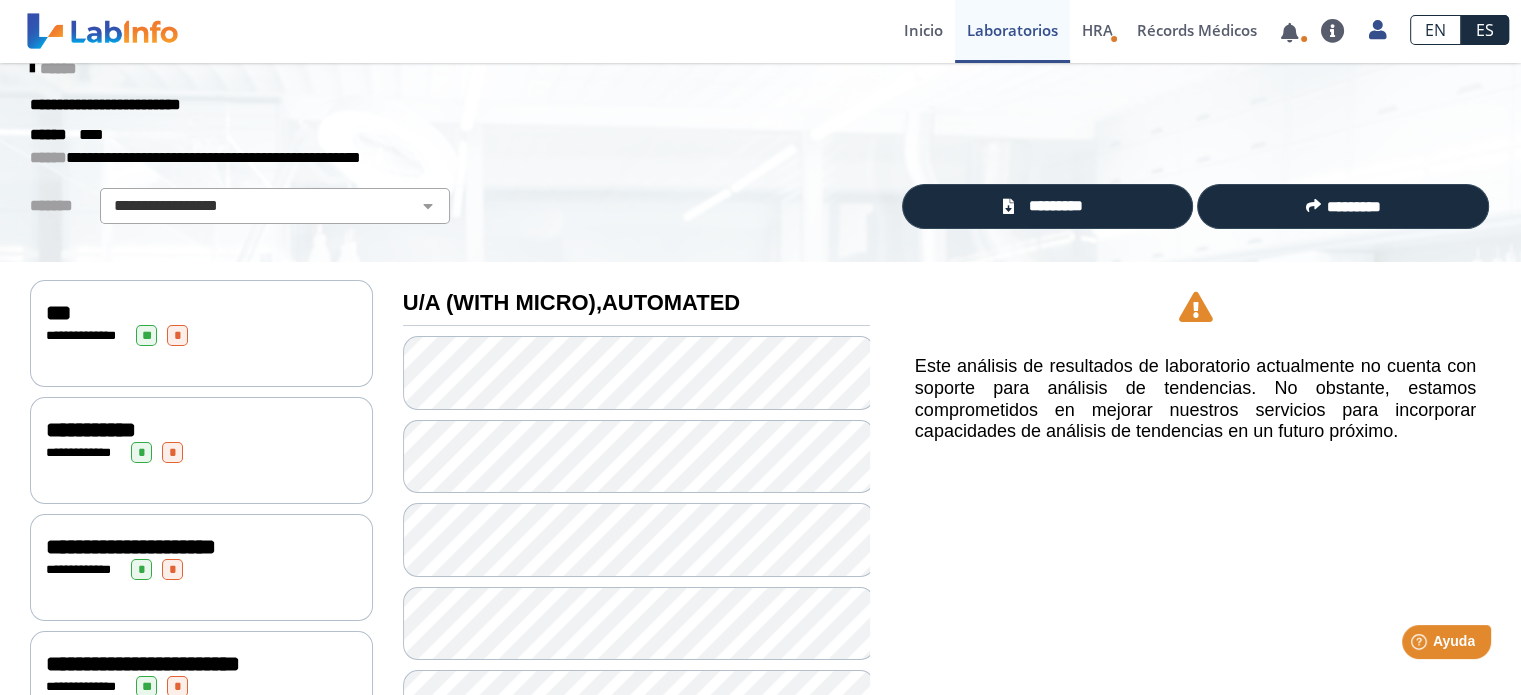 click on "**********" 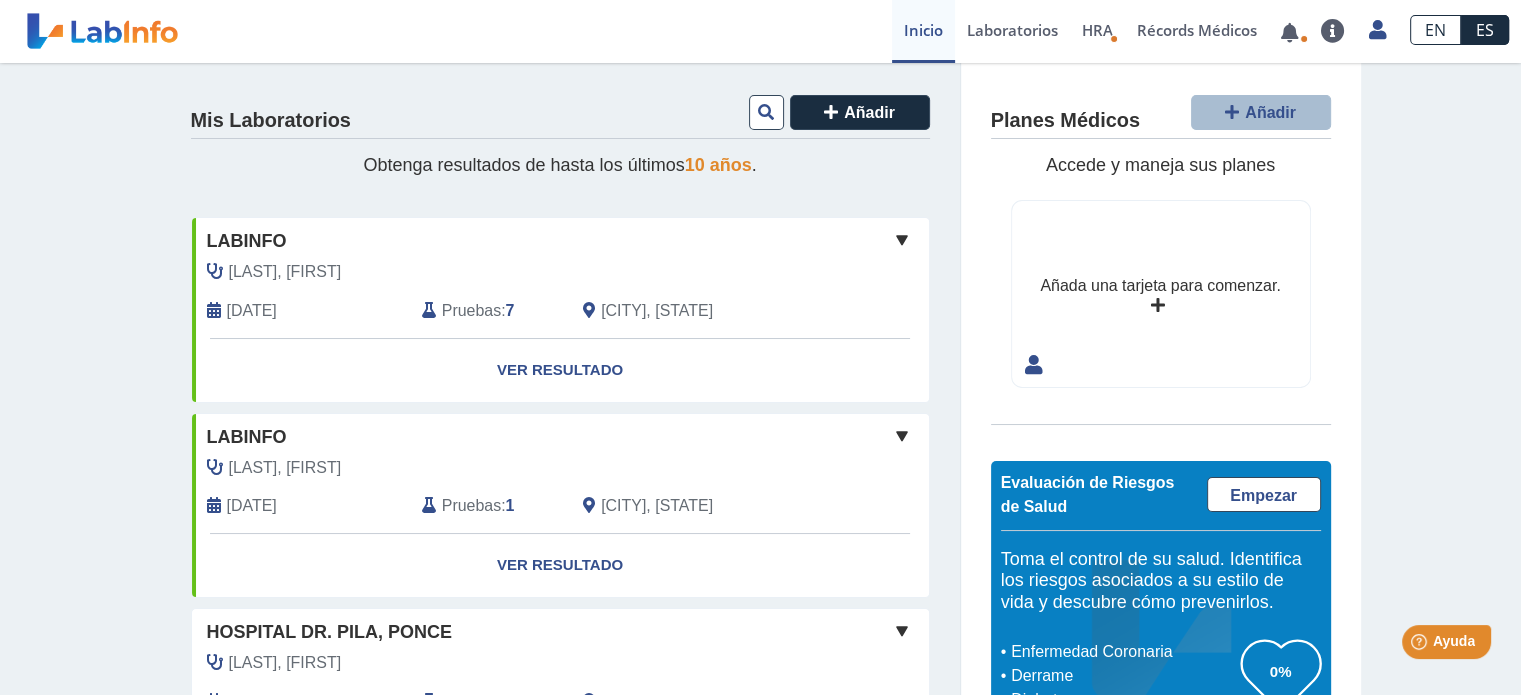 scroll, scrollTop: 0, scrollLeft: 0, axis: both 